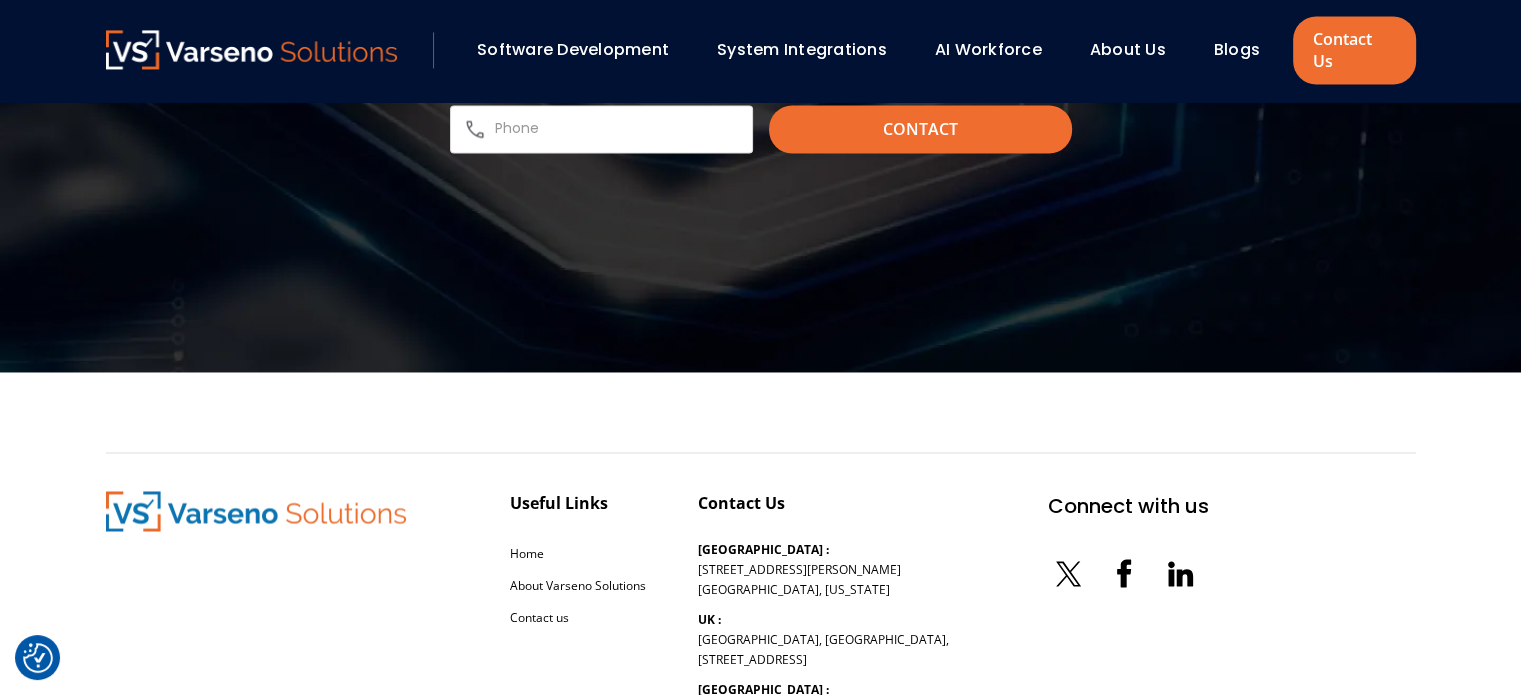 scroll, scrollTop: 0, scrollLeft: 0, axis: both 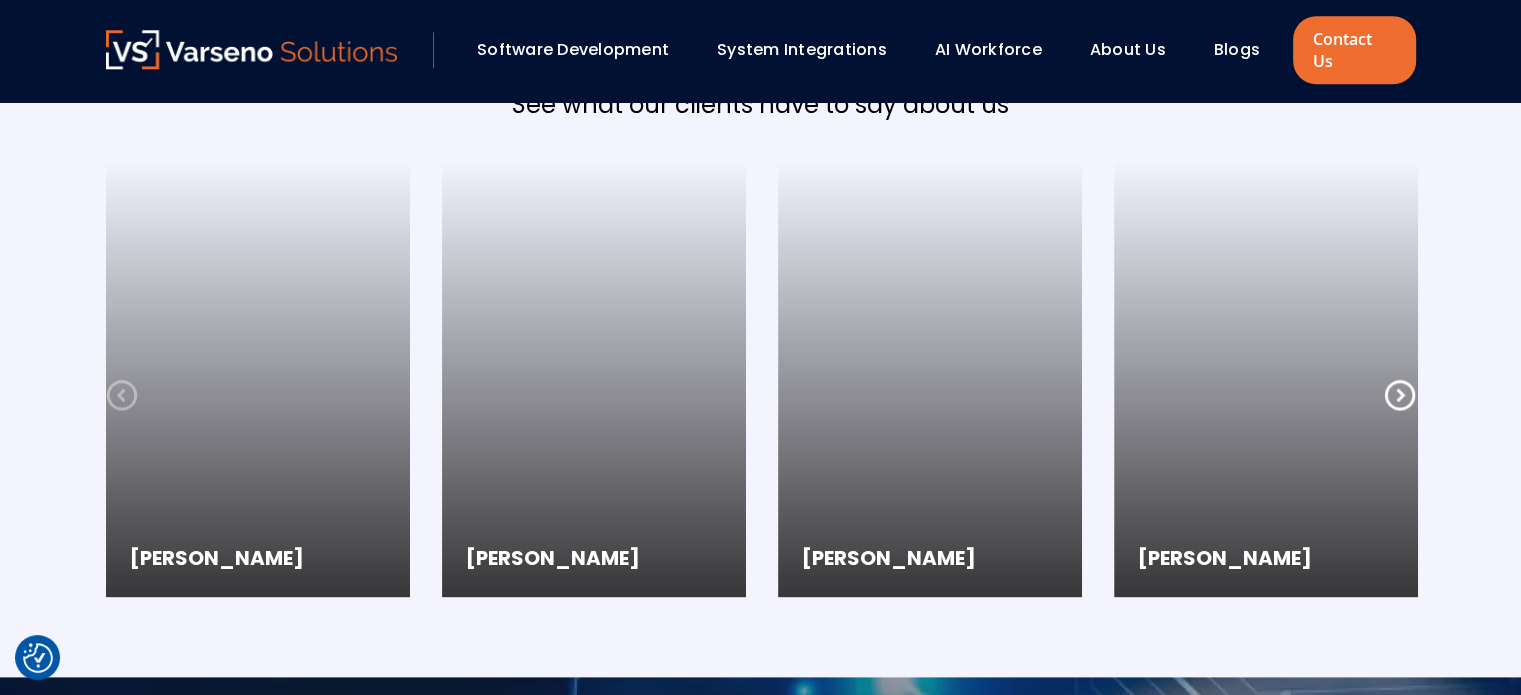 click 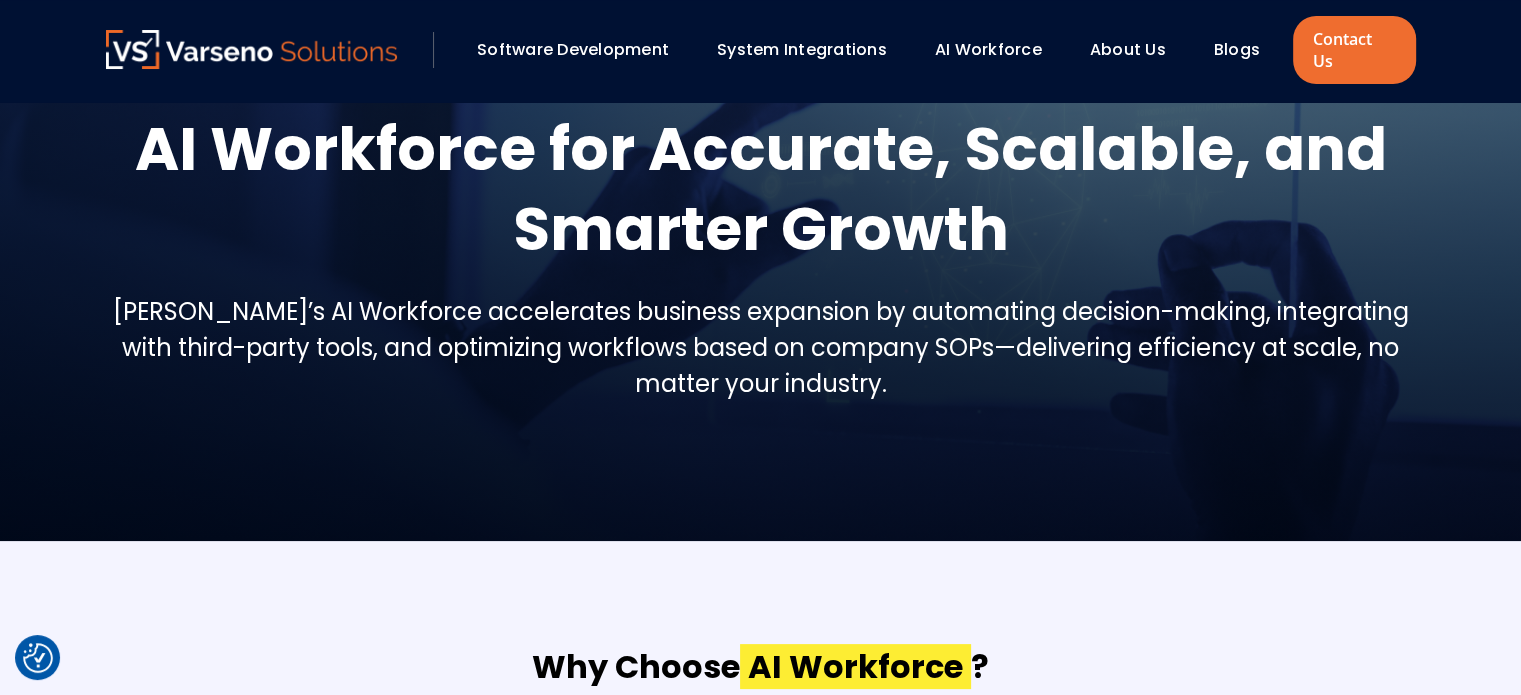 scroll, scrollTop: 0, scrollLeft: 0, axis: both 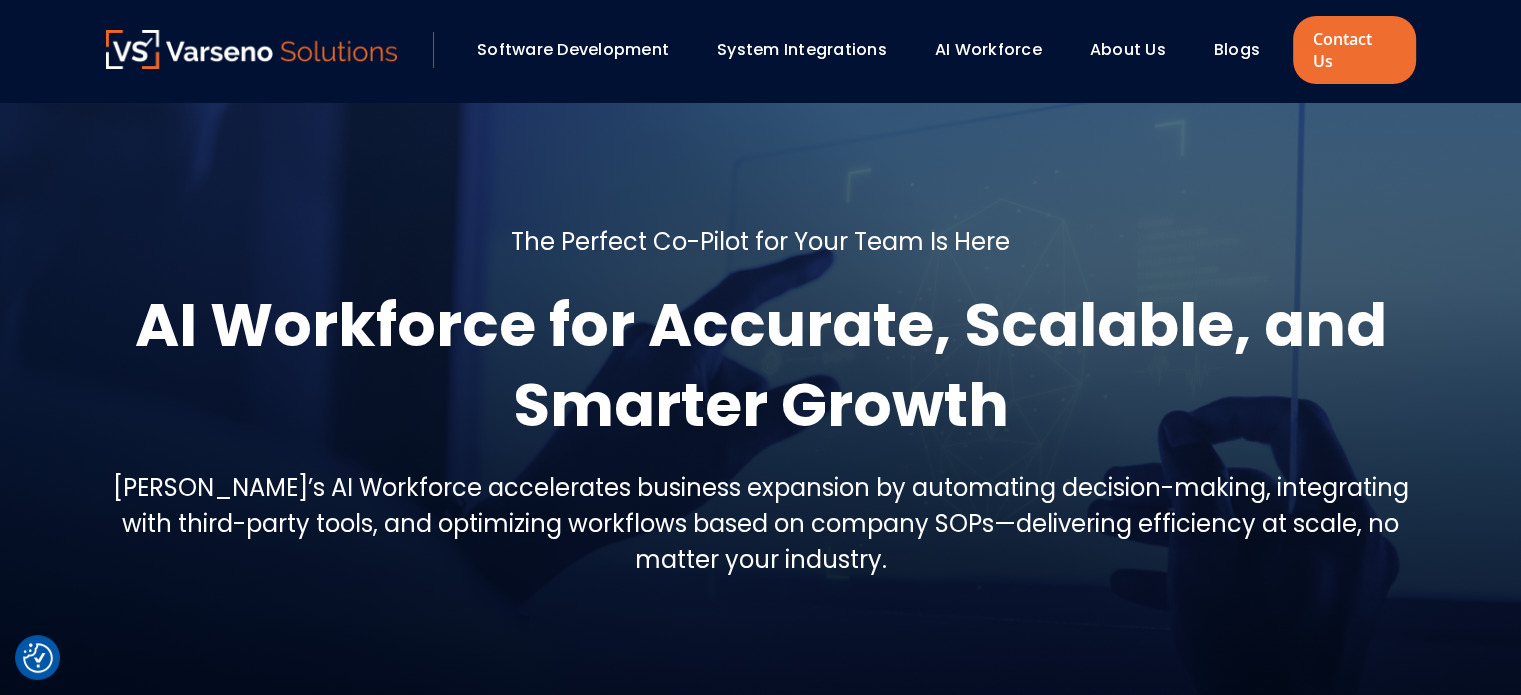 click at bounding box center [252, 49] 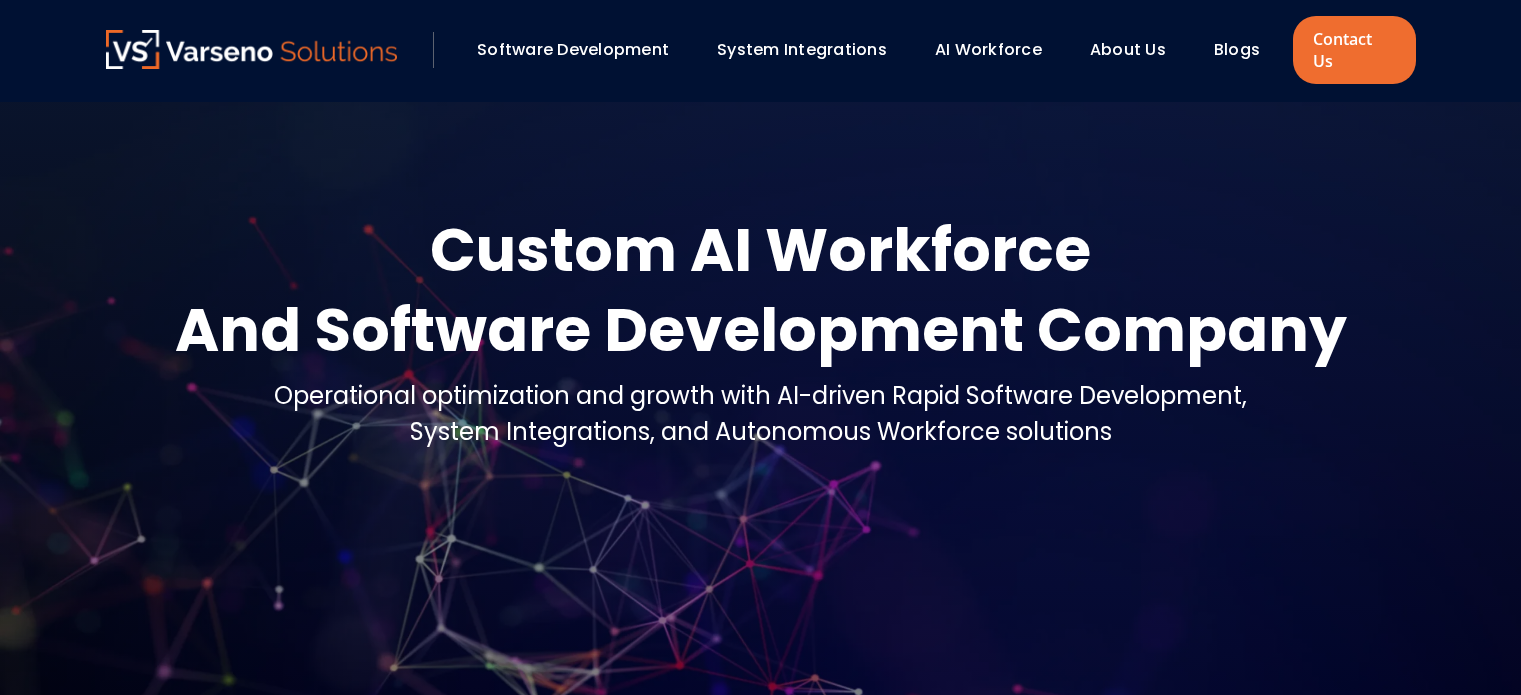 scroll, scrollTop: 0, scrollLeft: 0, axis: both 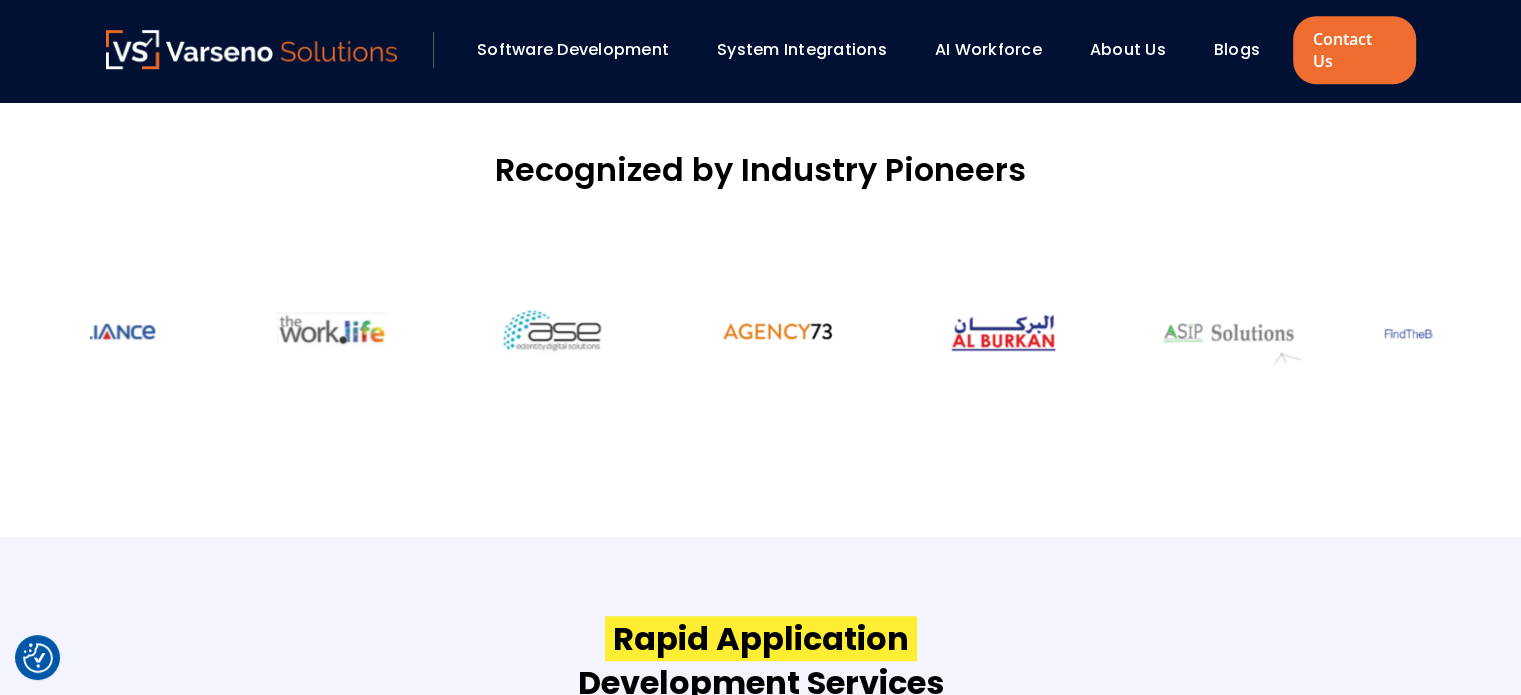 drag, startPoint x: 296, startPoint y: 316, endPoint x: 876, endPoint y: 309, distance: 580.04224 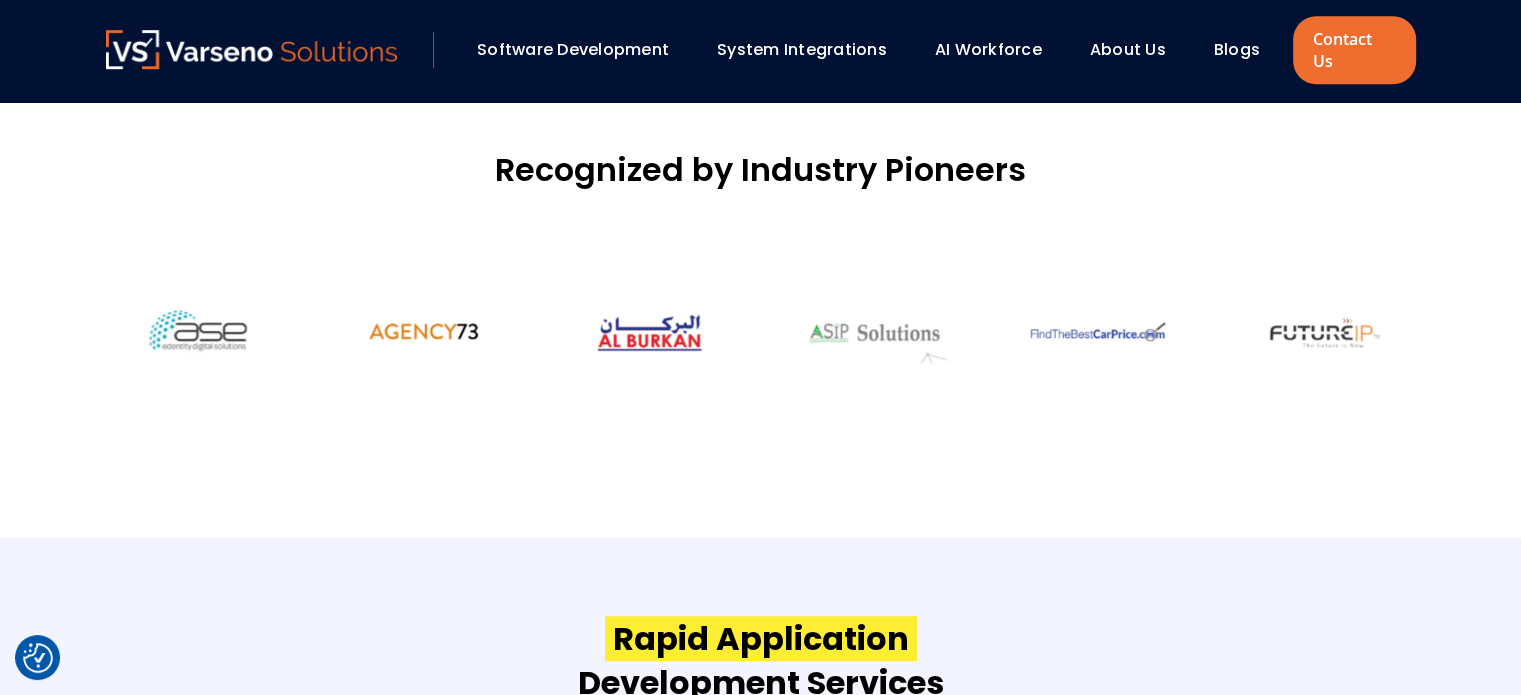 drag, startPoint x: 659, startPoint y: 323, endPoint x: 1201, endPoint y: 311, distance: 542.1328 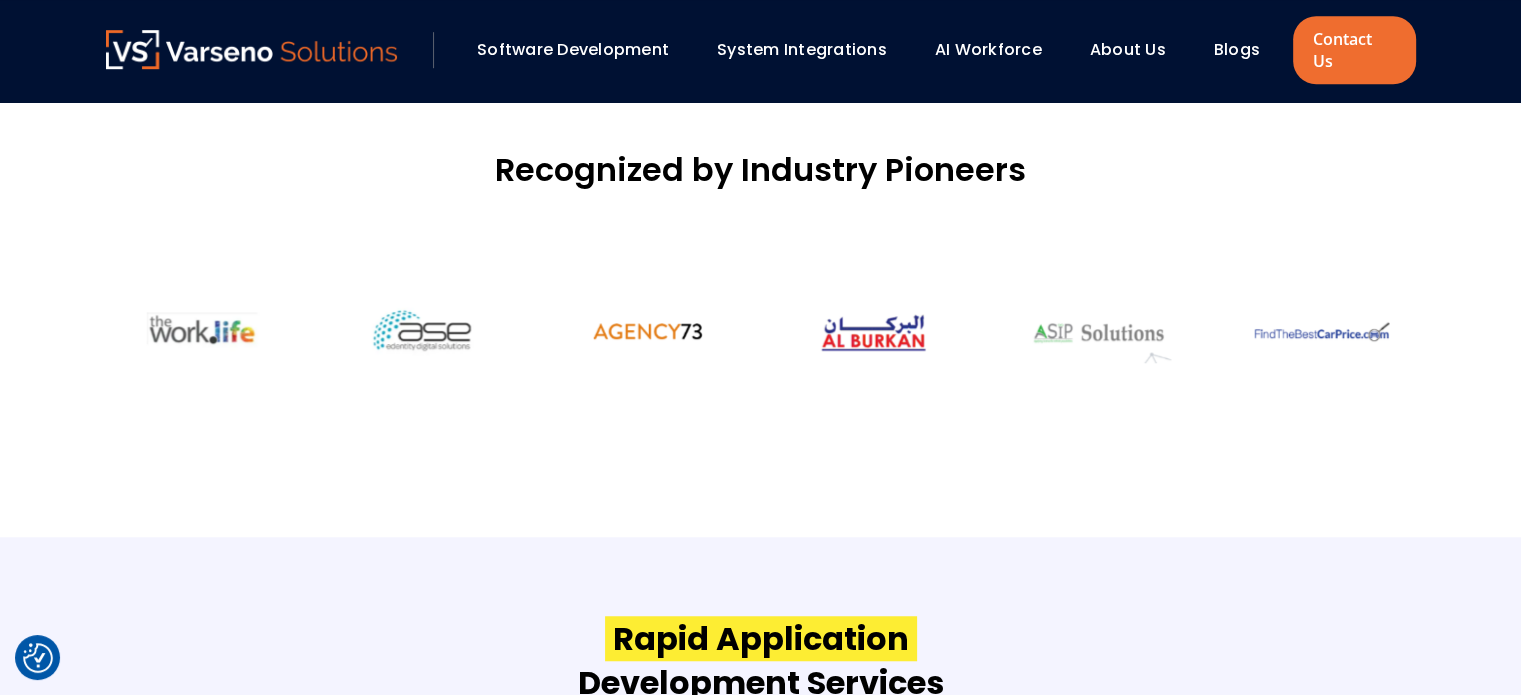 click at bounding box center [426, 331] 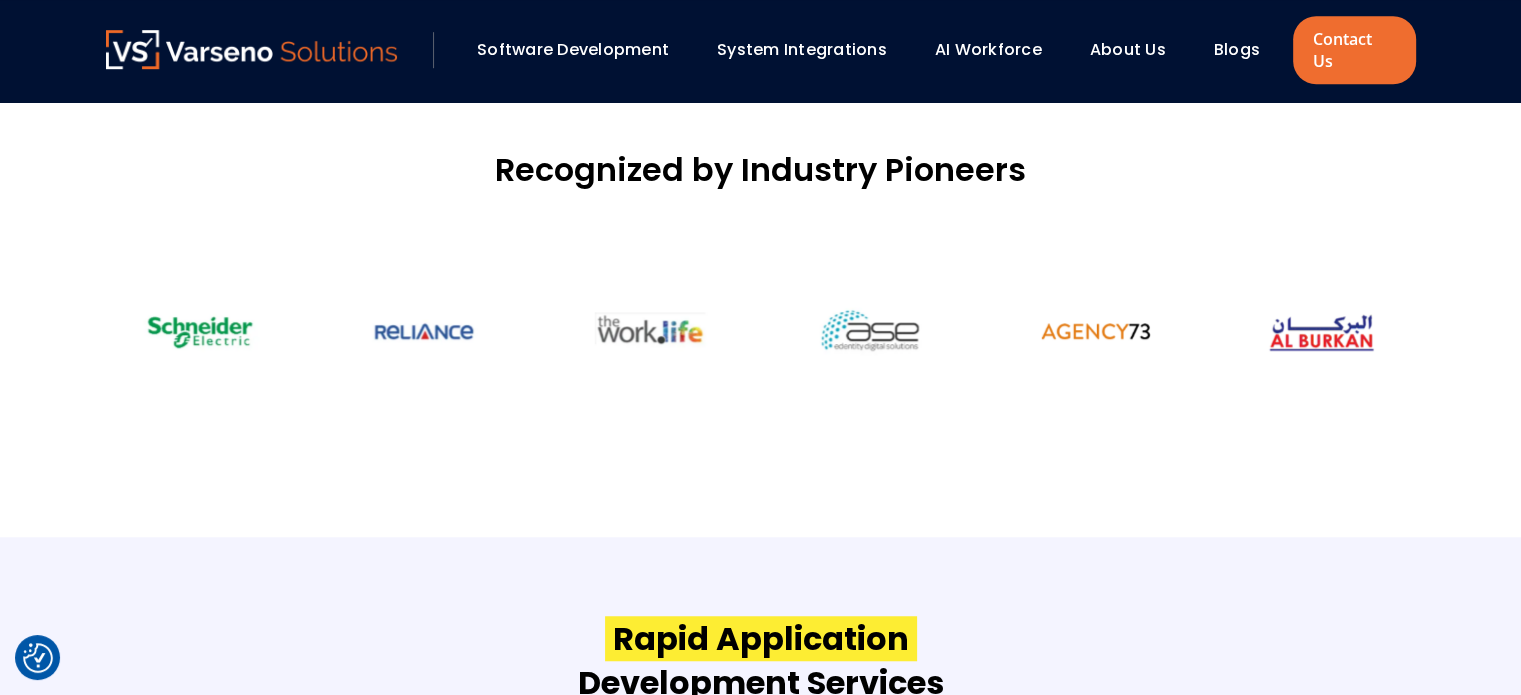 drag, startPoint x: 520, startPoint y: 332, endPoint x: 1535, endPoint y: 334, distance: 1015.00195 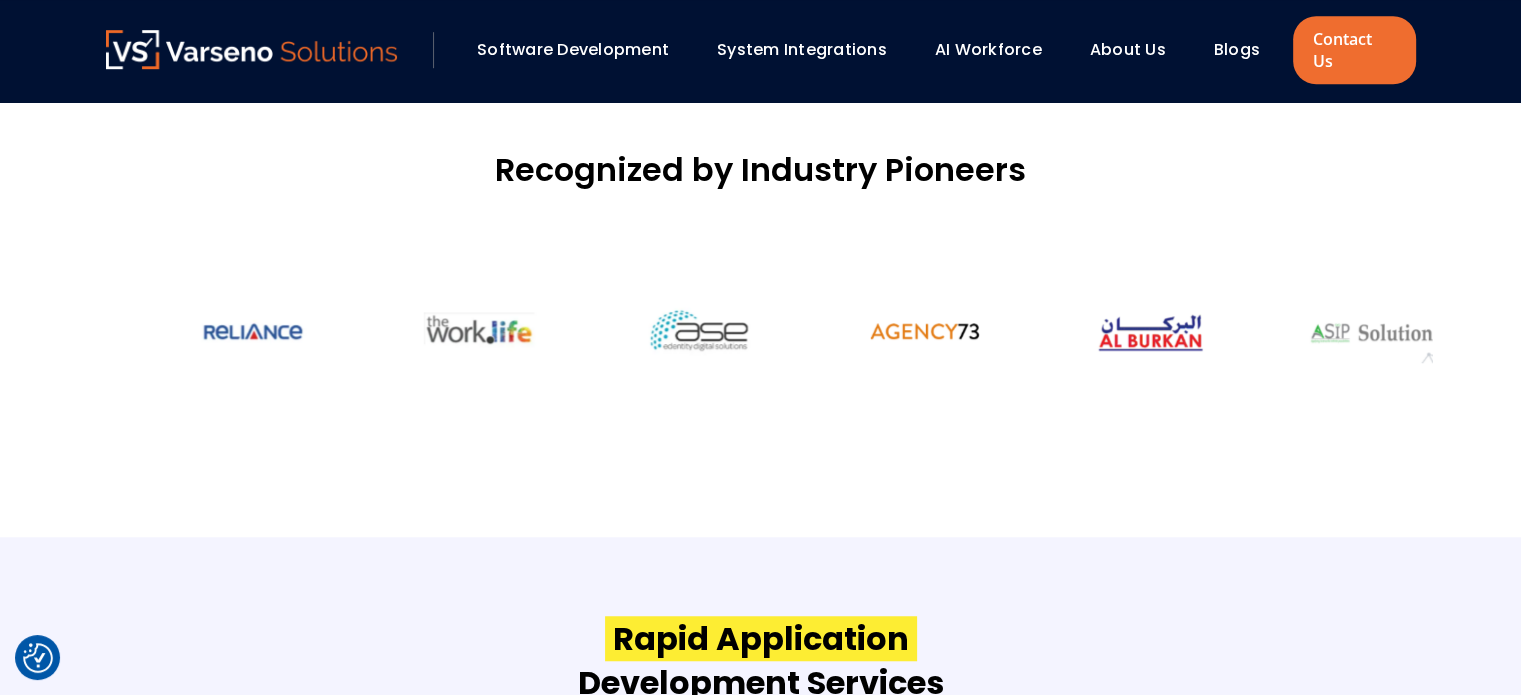 drag, startPoint x: 865, startPoint y: 324, endPoint x: 1144, endPoint y: 321, distance: 279.01614 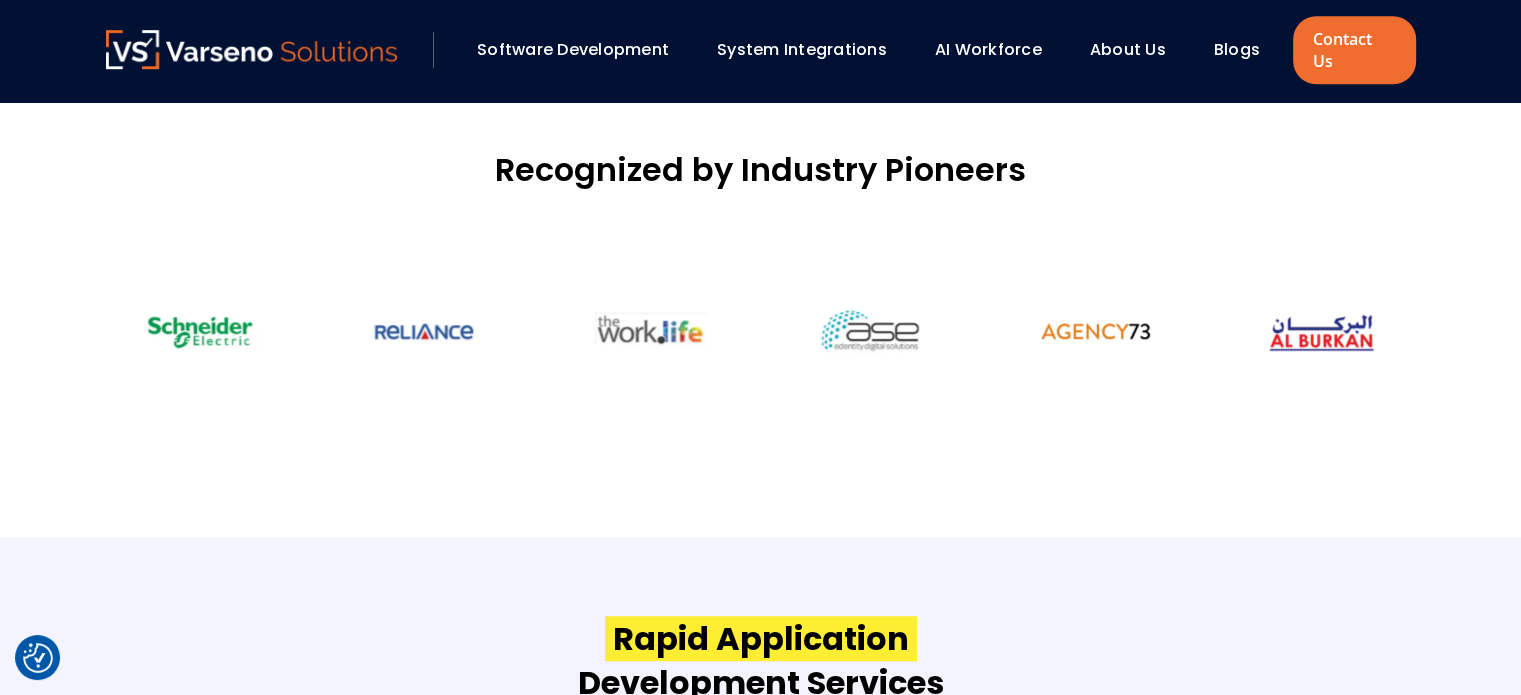 drag, startPoint x: 1149, startPoint y: 321, endPoint x: 1200, endPoint y: 321, distance: 51 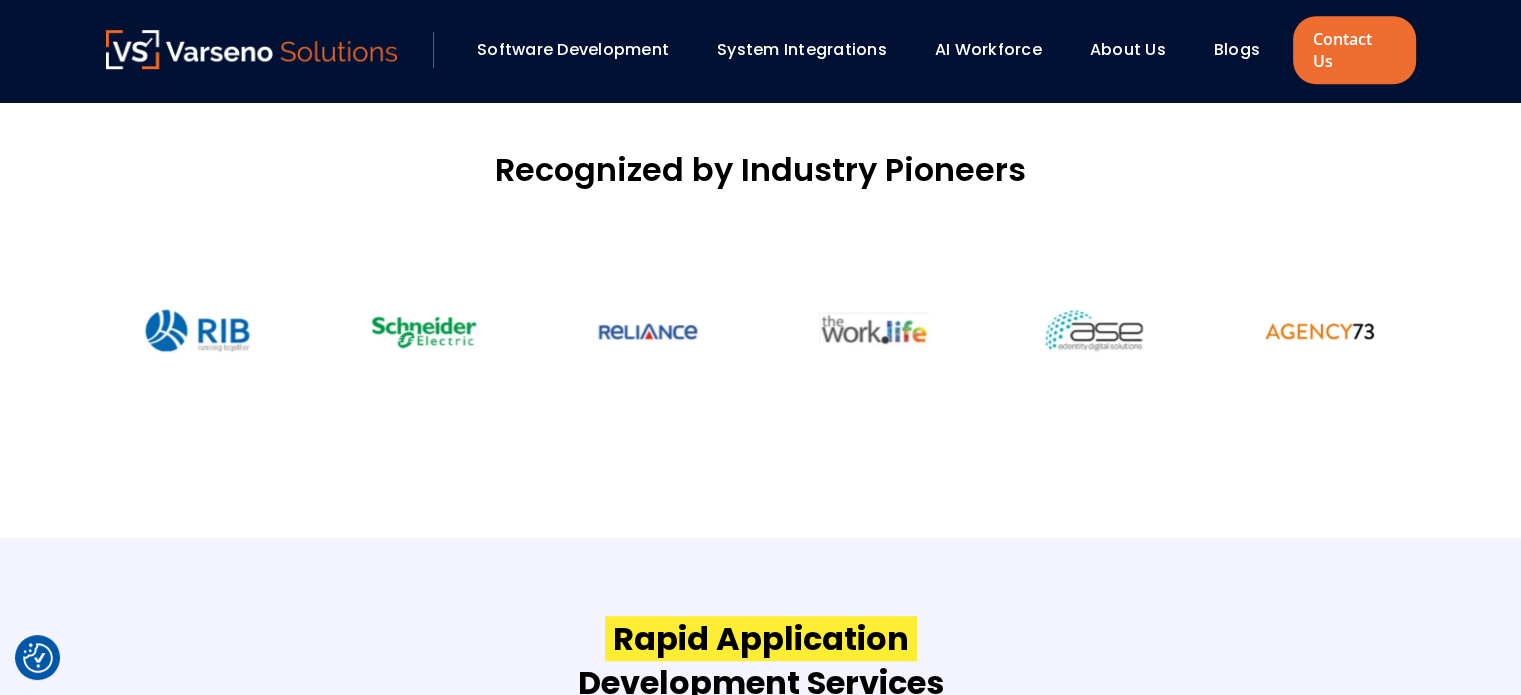 drag, startPoint x: 536, startPoint y: 309, endPoint x: 1535, endPoint y: 308, distance: 999.0005 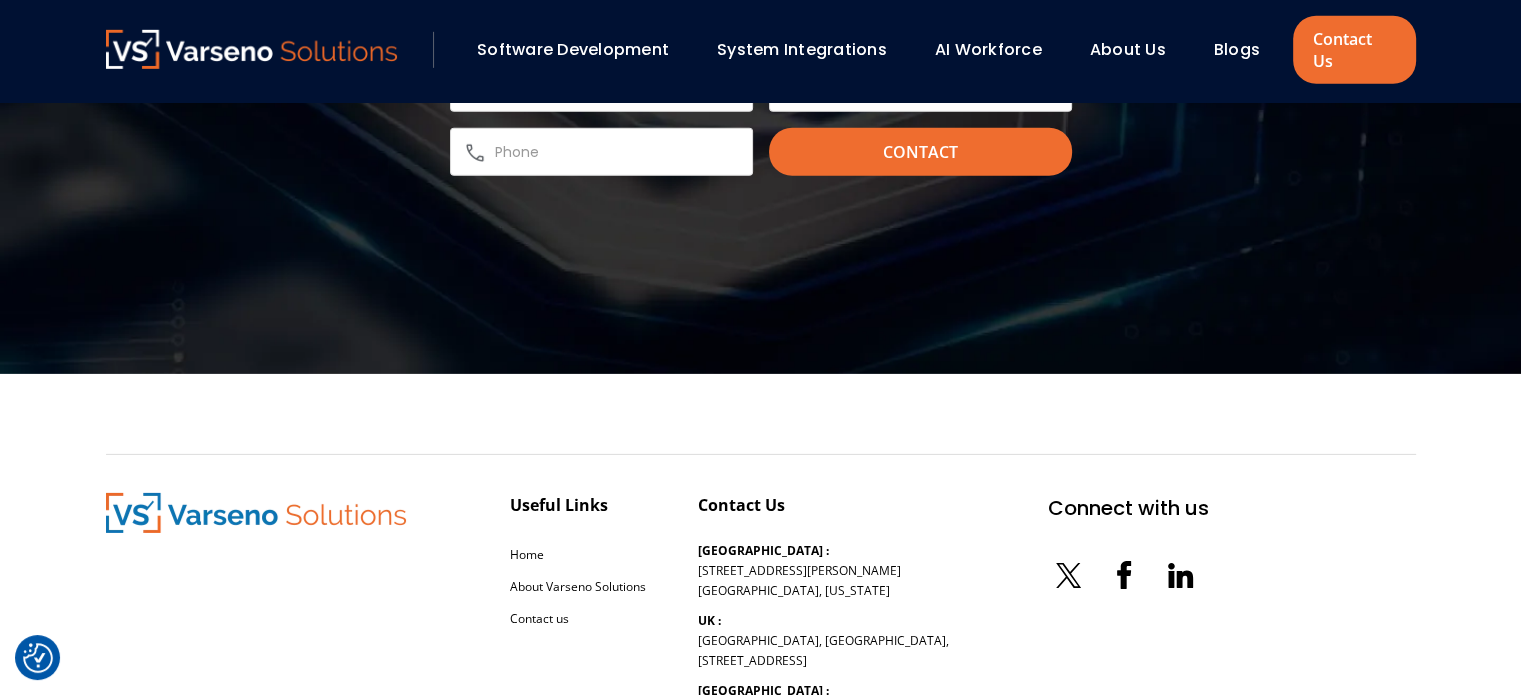 scroll, scrollTop: 6500, scrollLeft: 0, axis: vertical 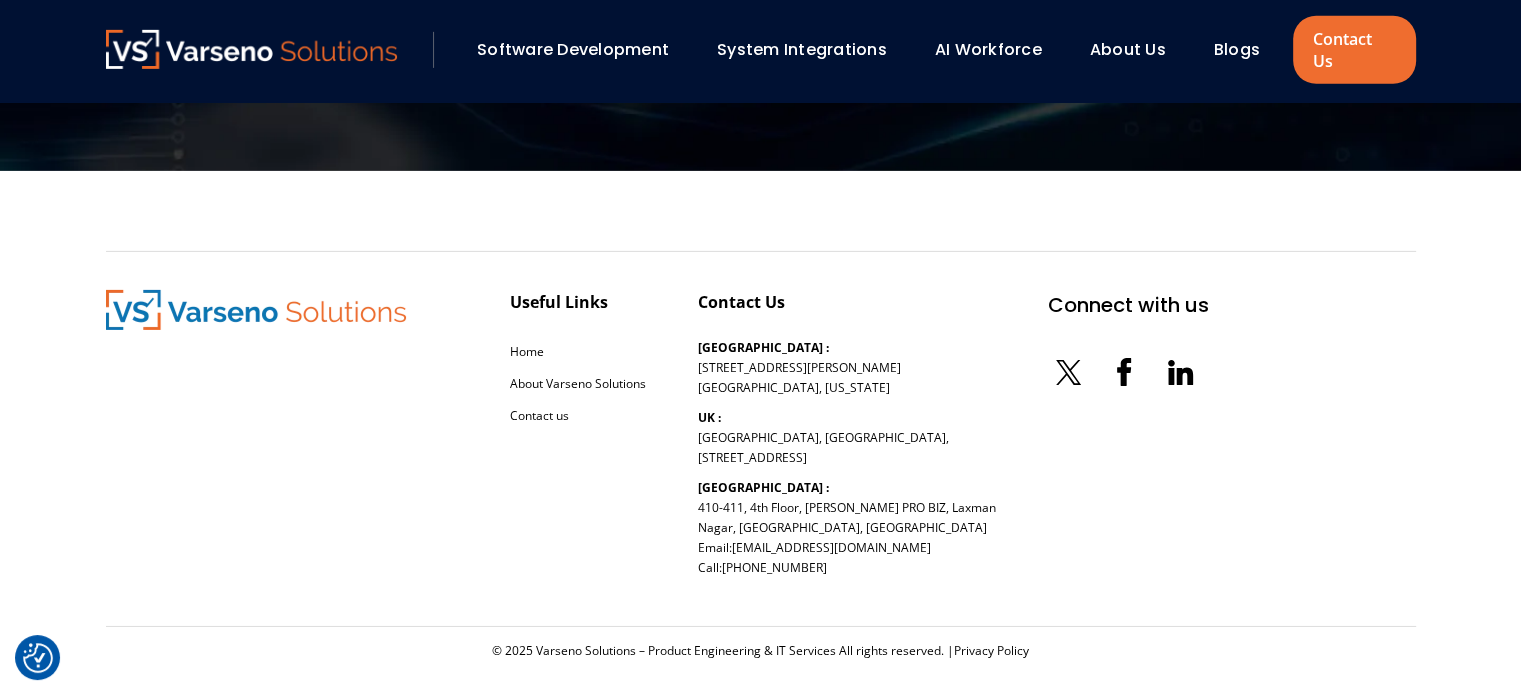 click on "System Integrations" at bounding box center [802, 49] 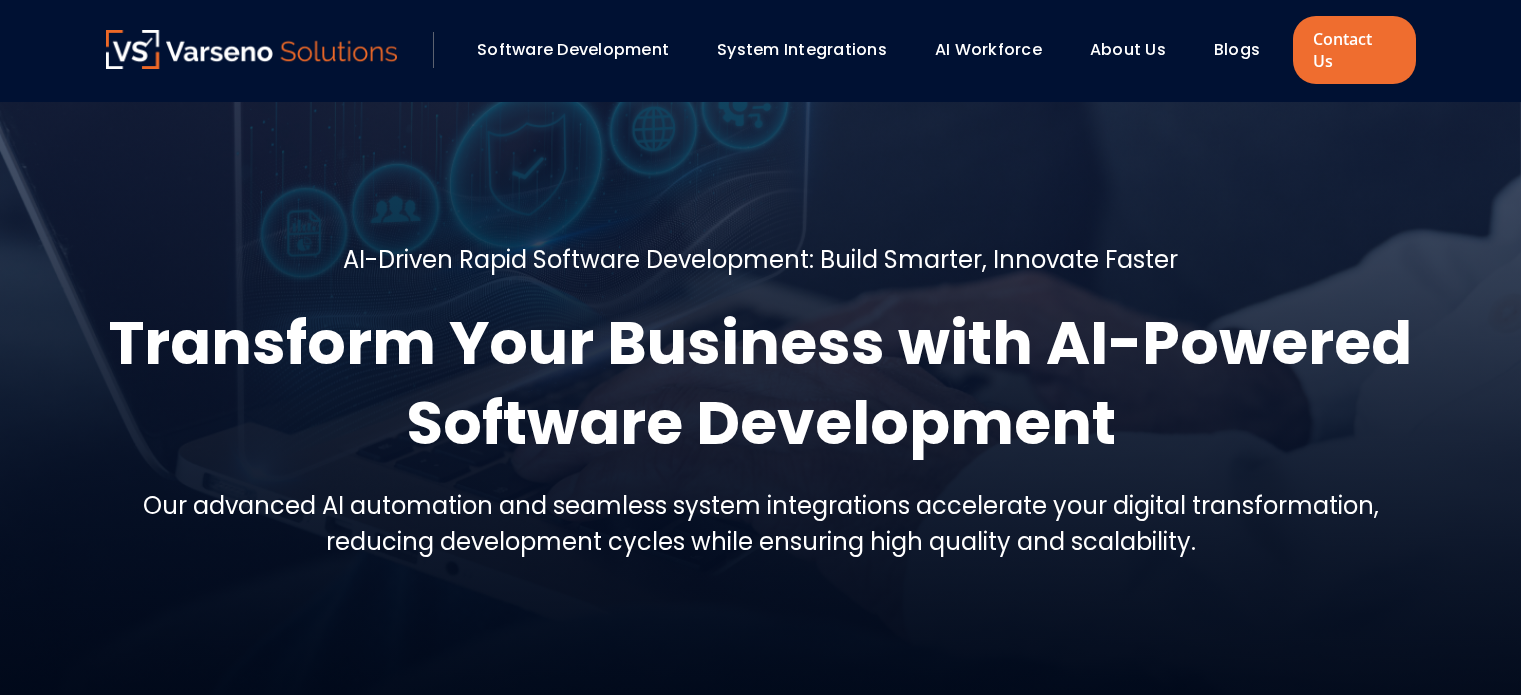 scroll, scrollTop: 0, scrollLeft: 0, axis: both 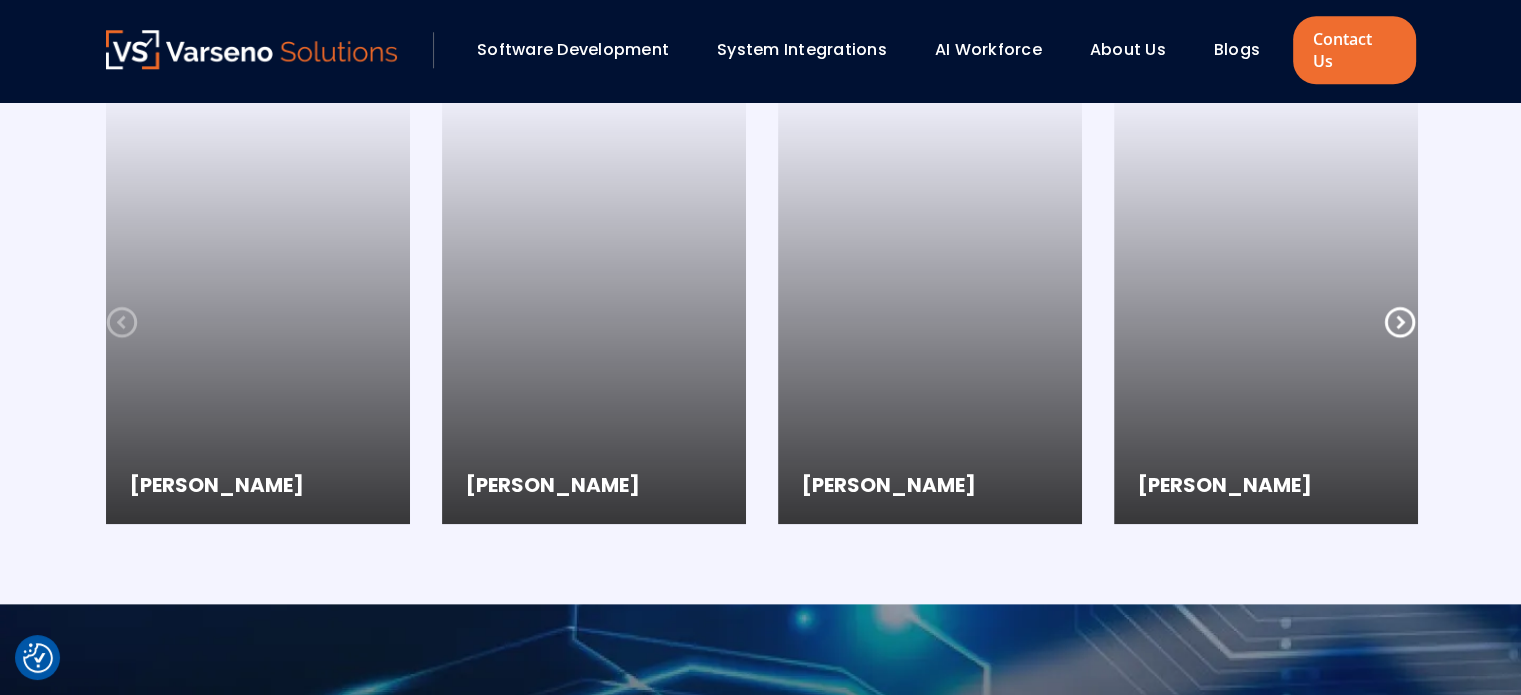 click on "System Integrations" at bounding box center [802, 49] 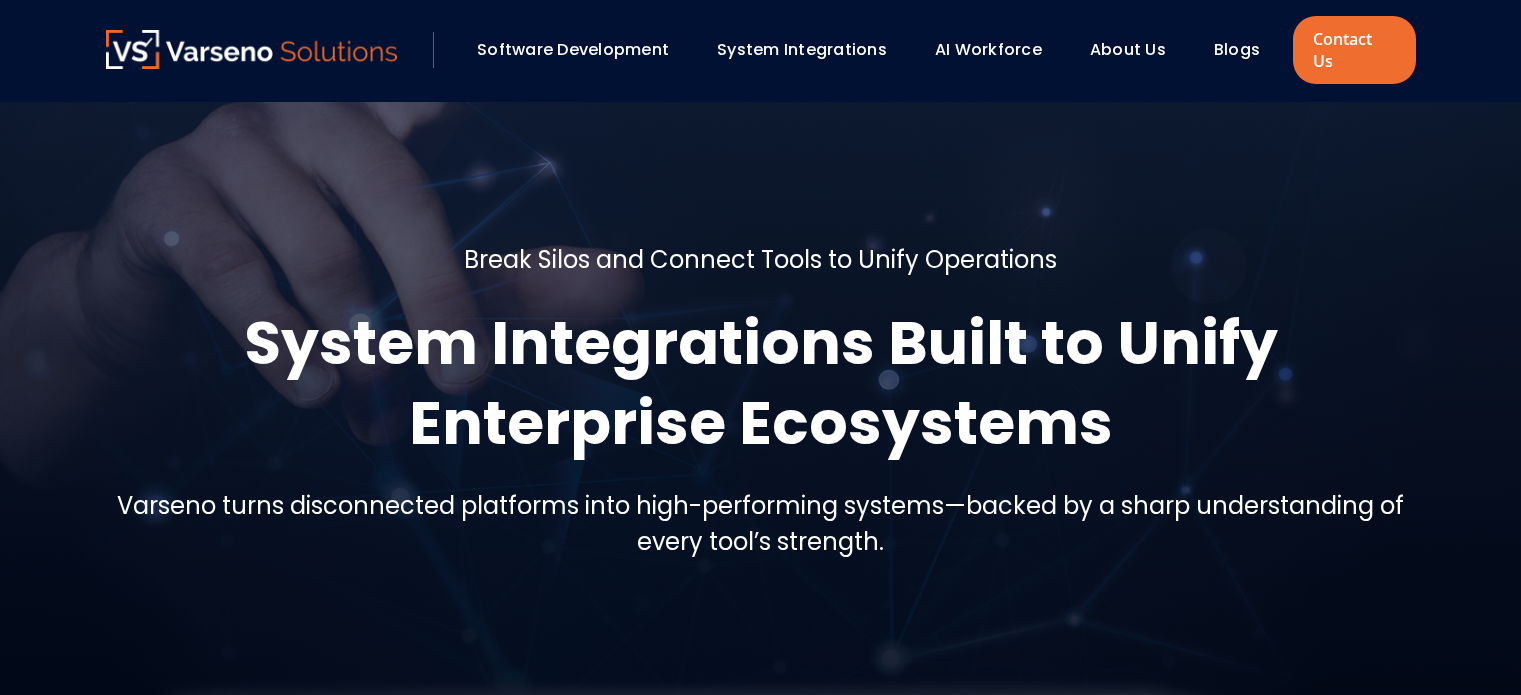 scroll, scrollTop: 0, scrollLeft: 0, axis: both 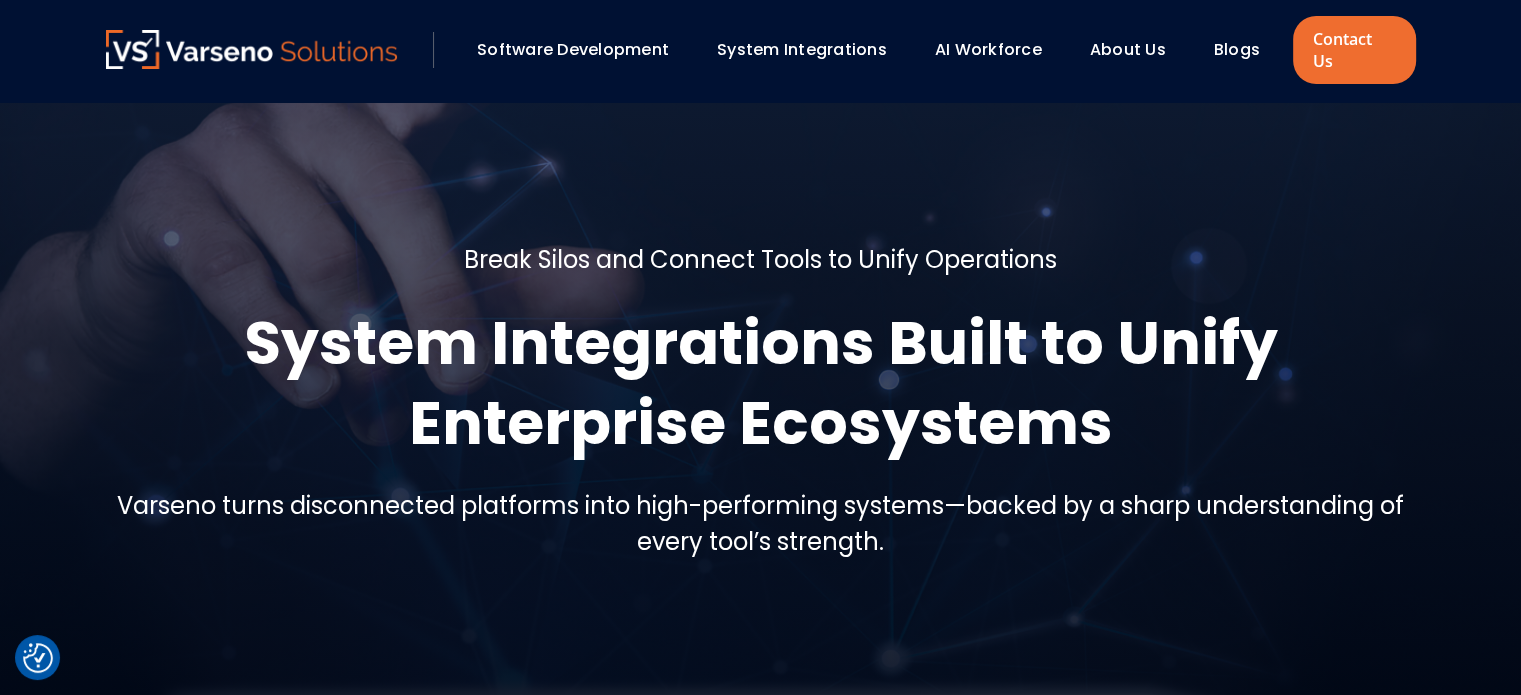 click on "AI Workforce" at bounding box center [997, 50] 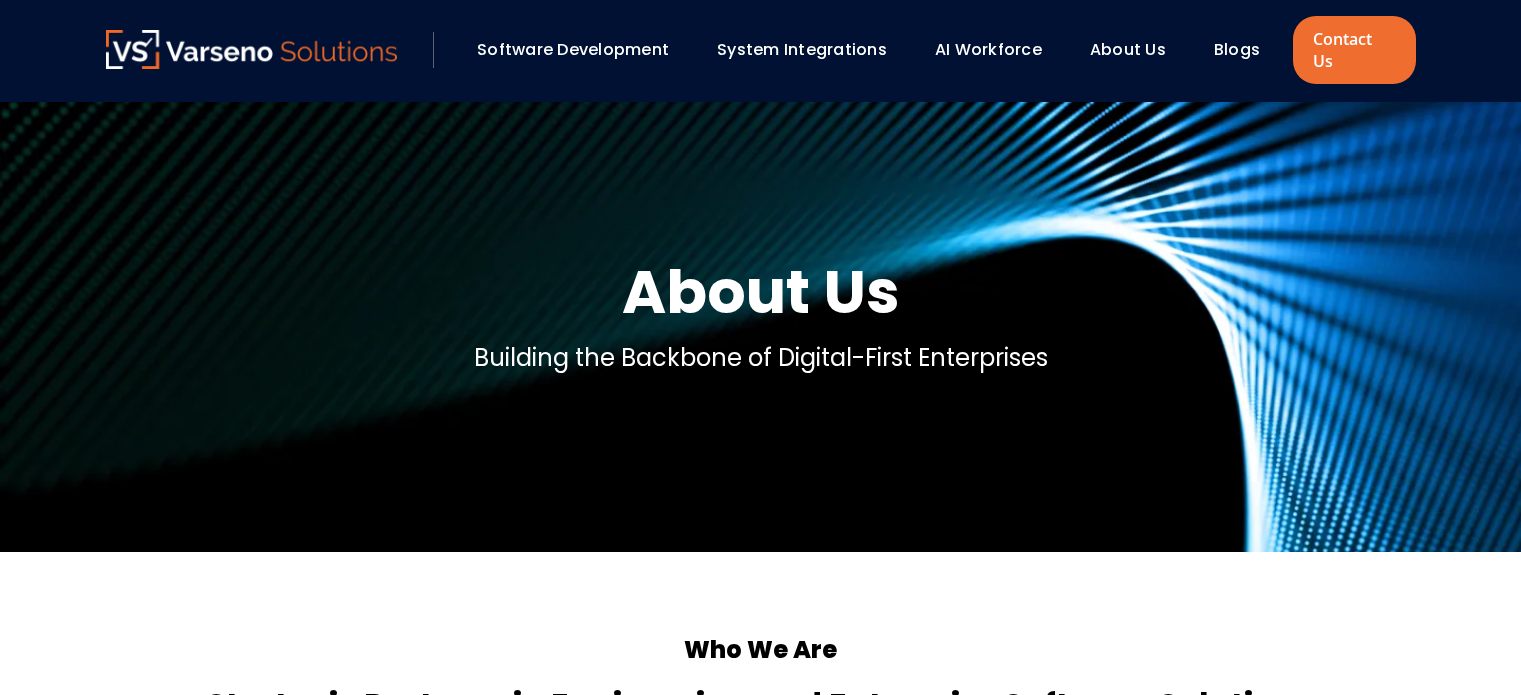 scroll, scrollTop: 0, scrollLeft: 0, axis: both 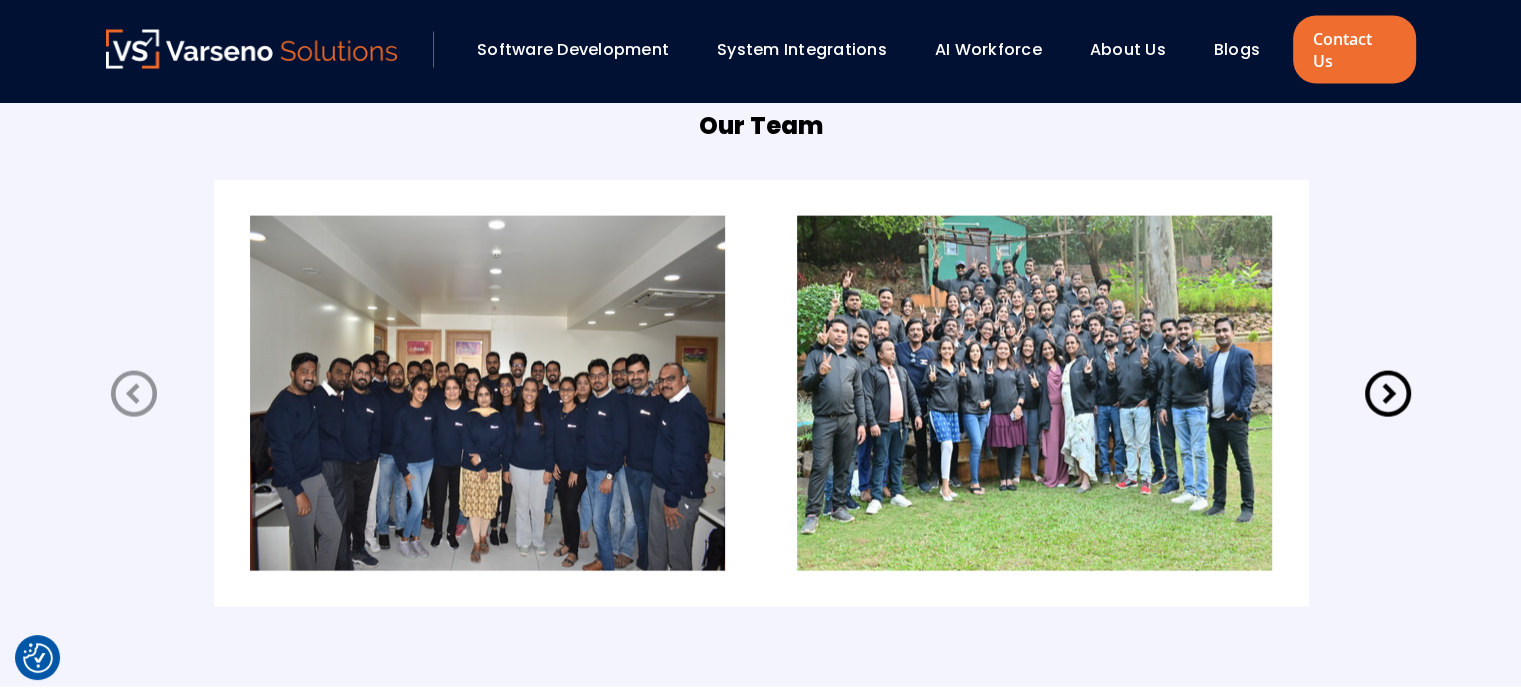 click 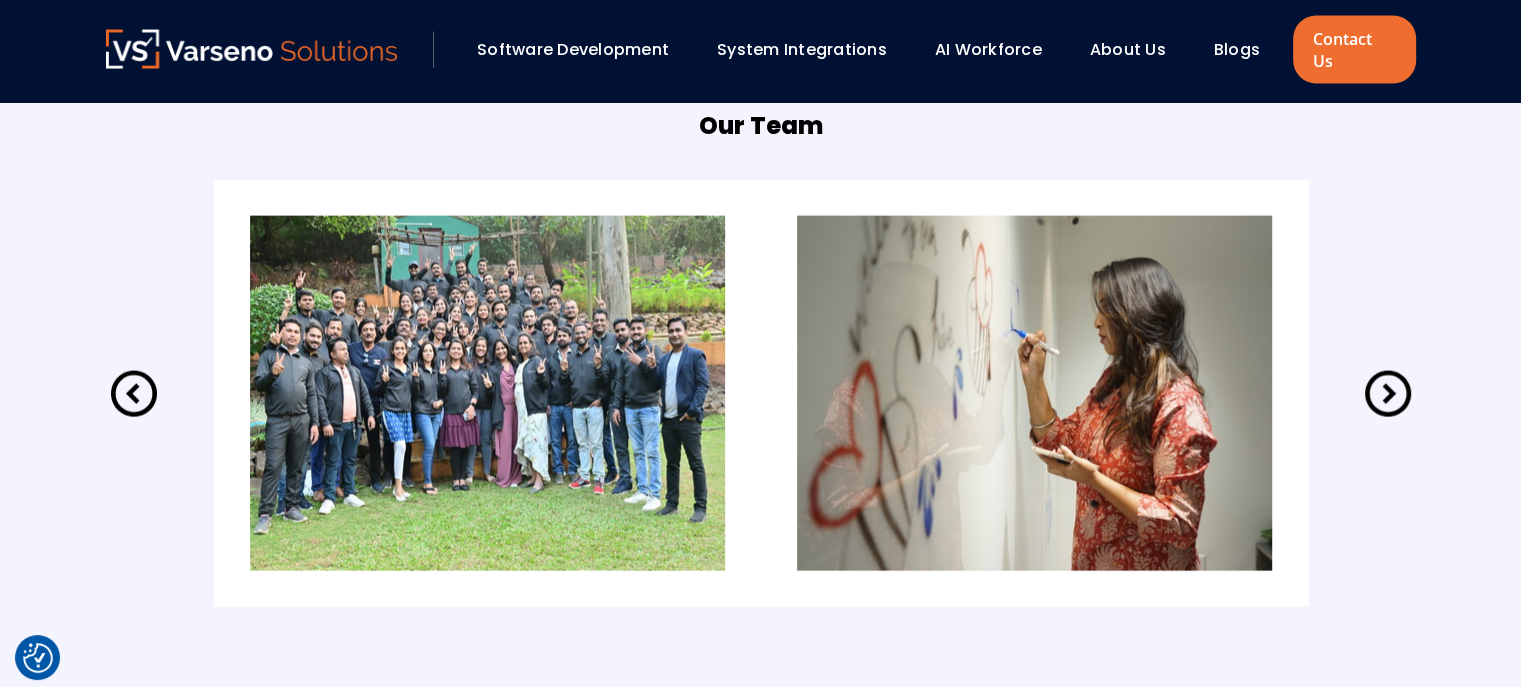 click 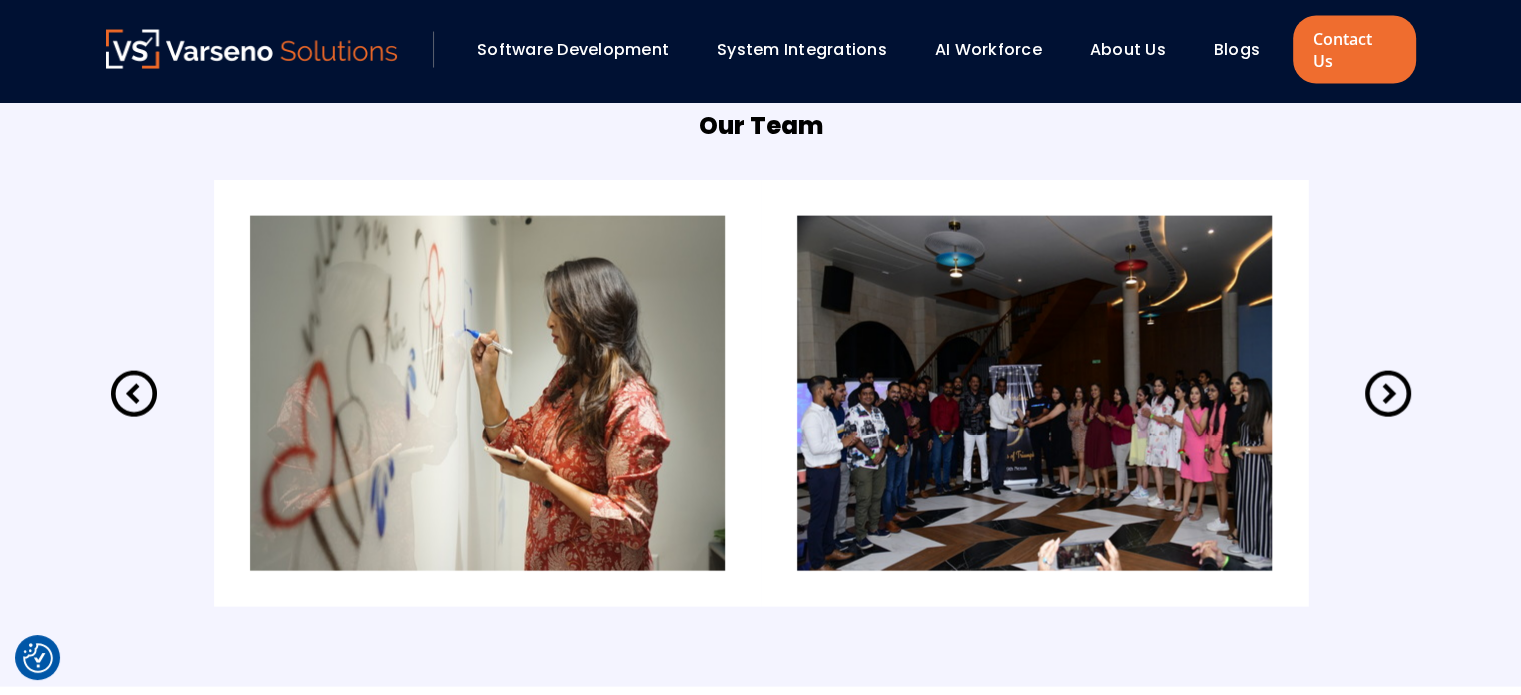 click 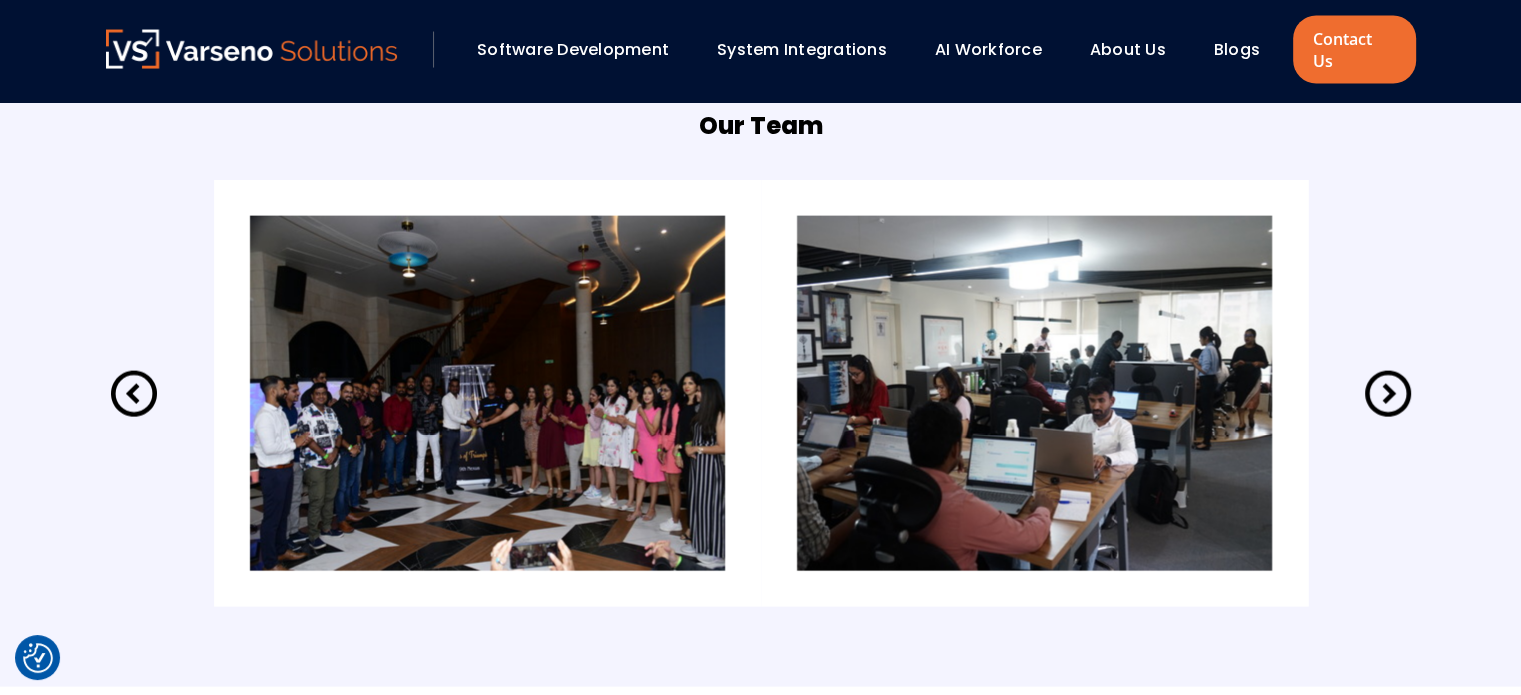 click 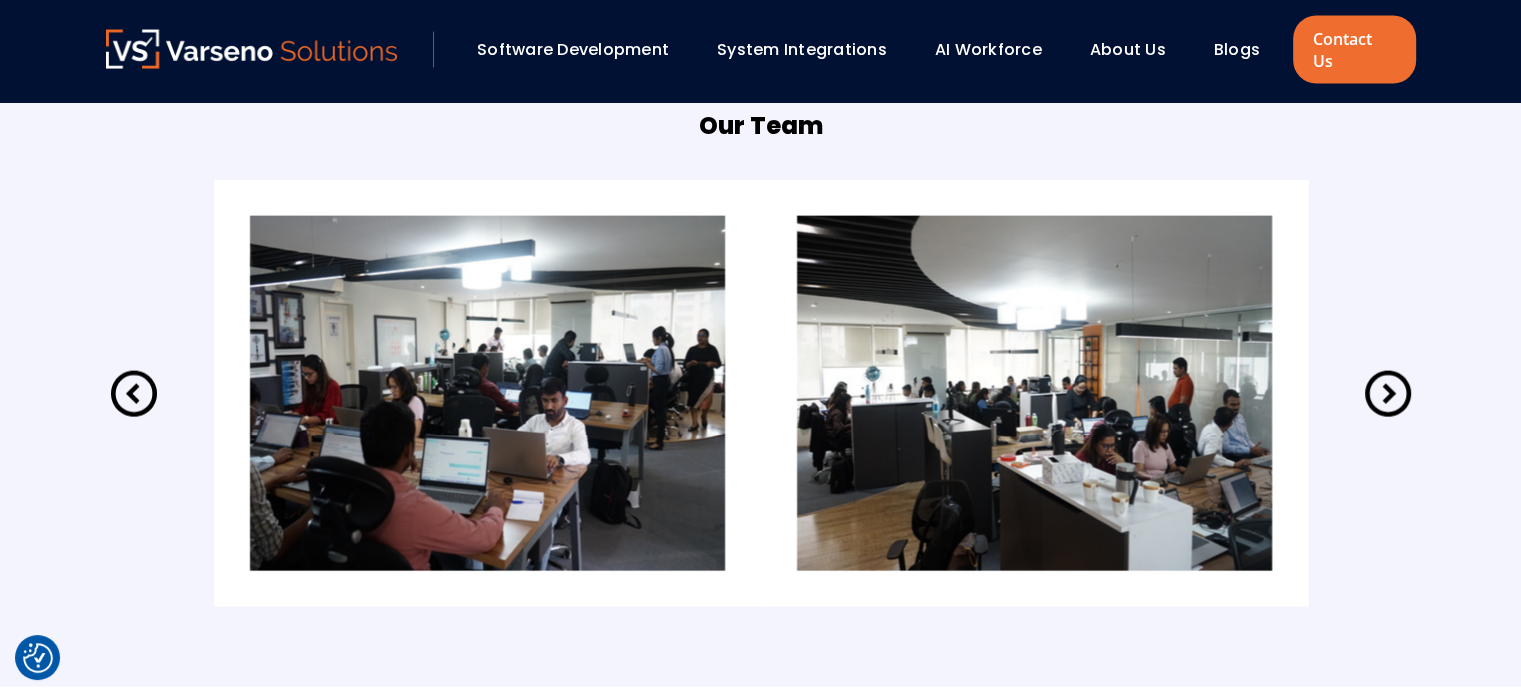 click 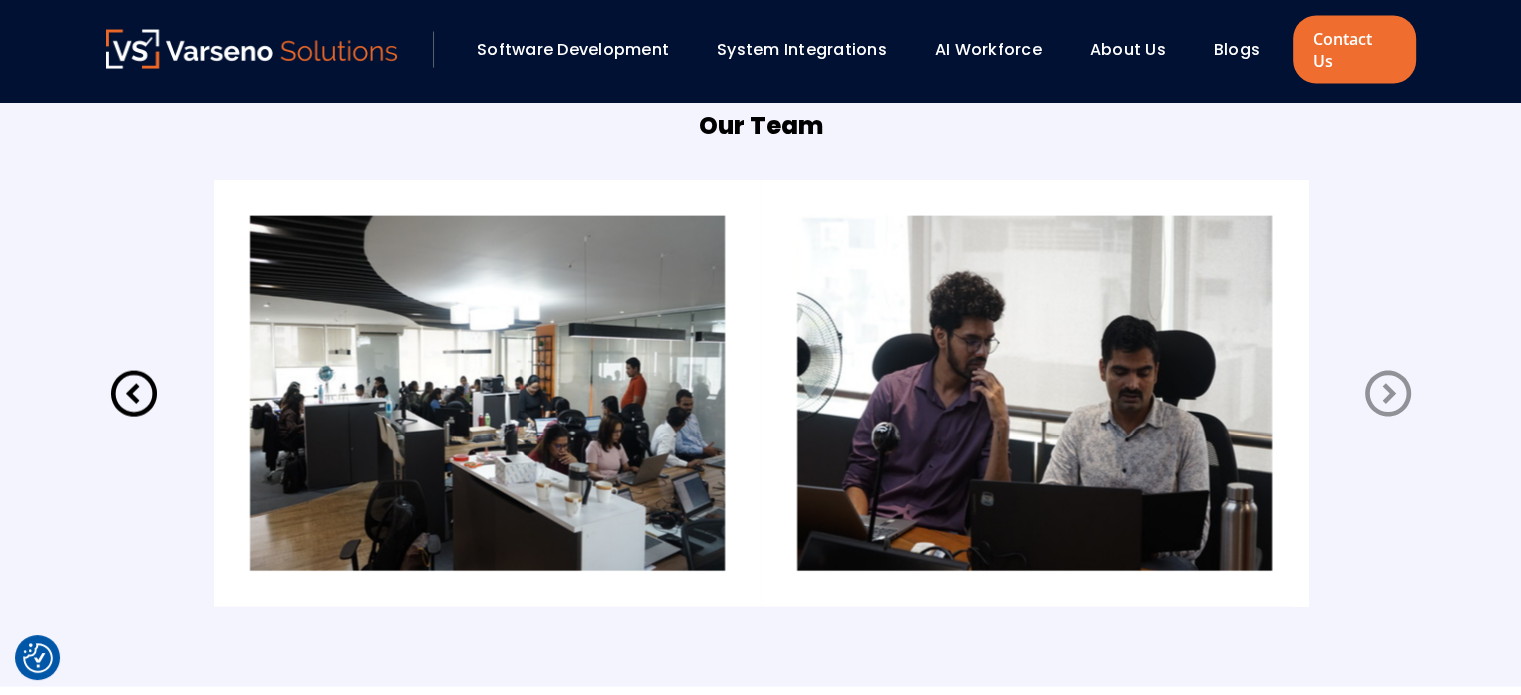 click 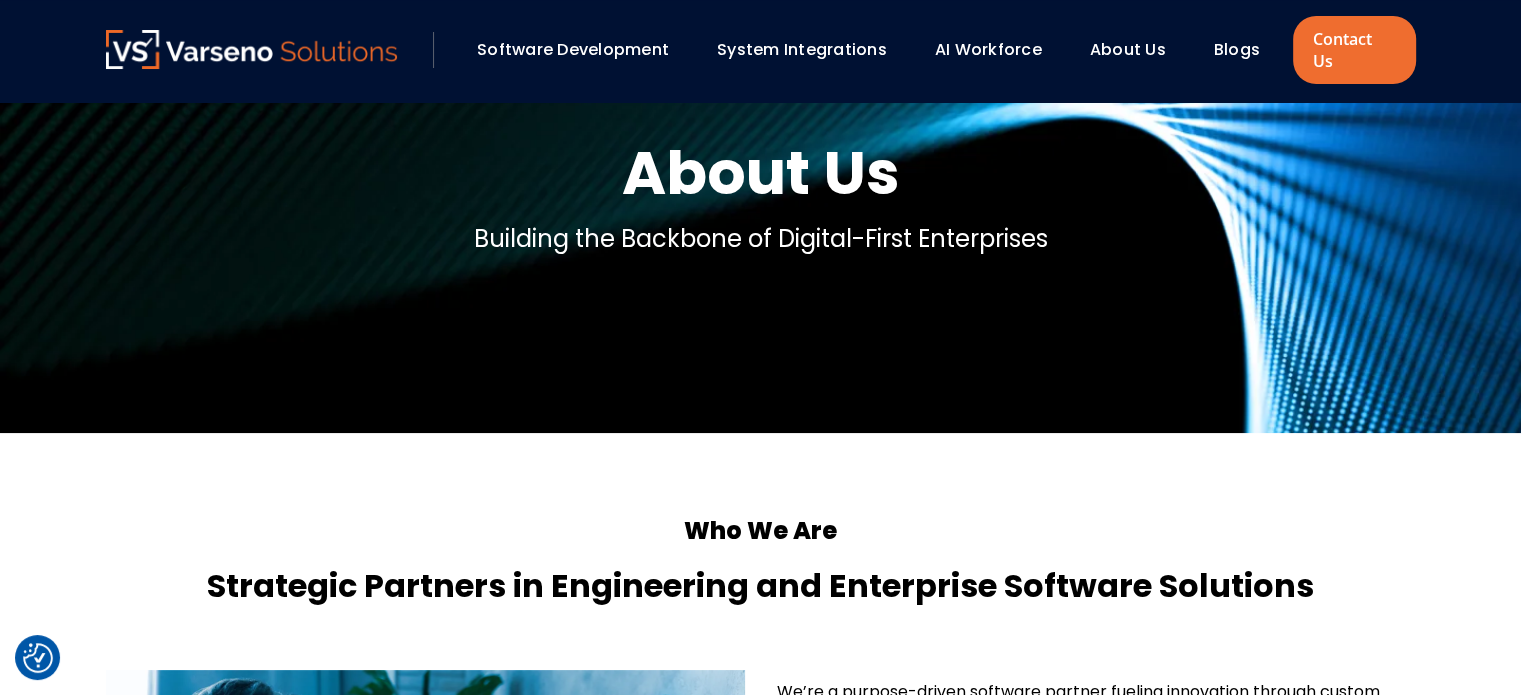 scroll, scrollTop: 116, scrollLeft: 0, axis: vertical 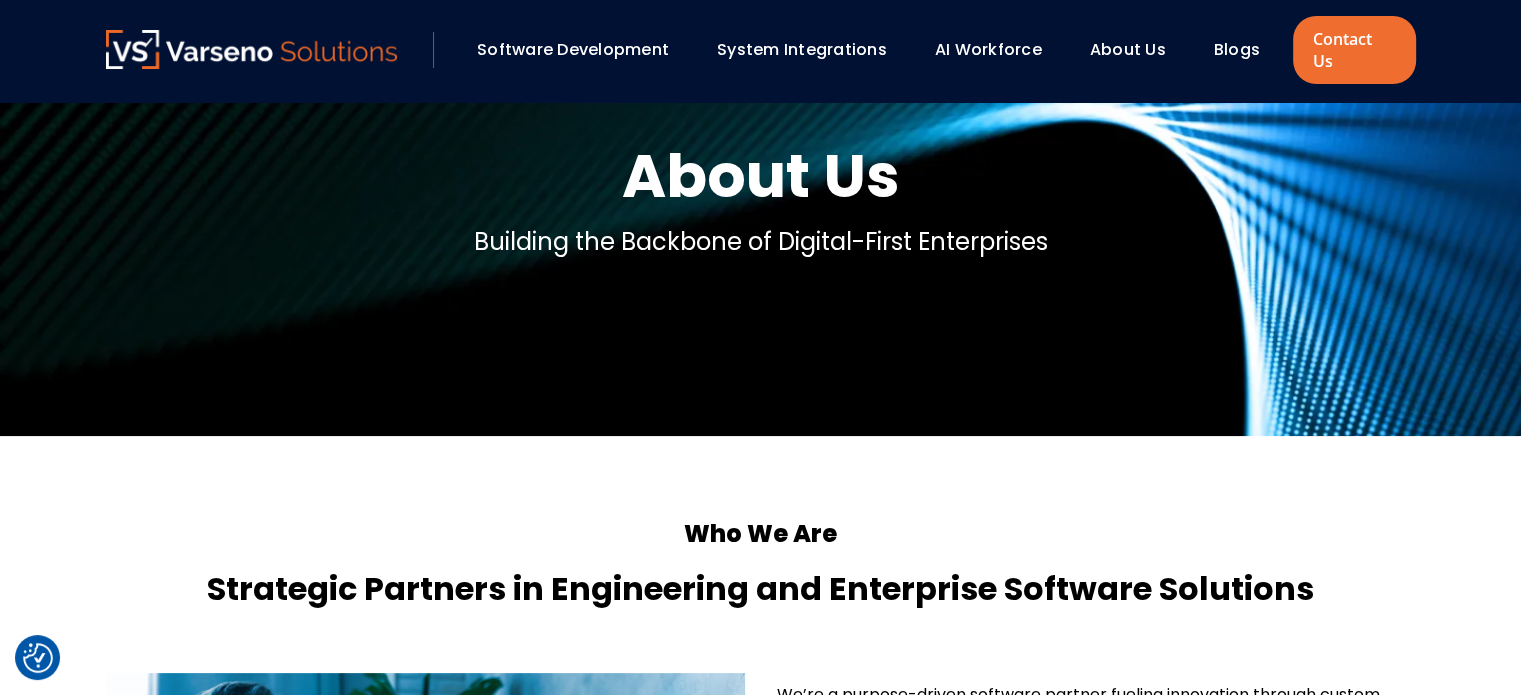 click on "Blogs" at bounding box center [1237, 49] 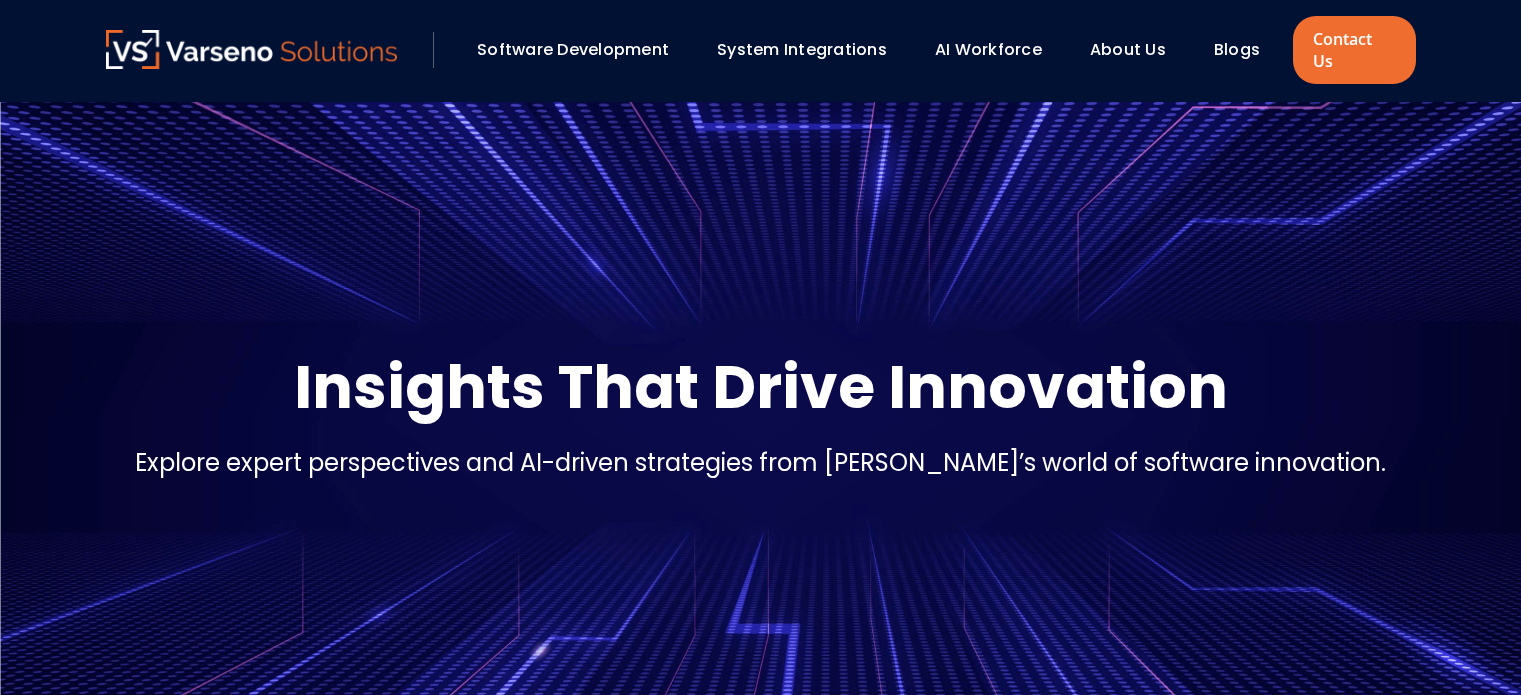 scroll, scrollTop: 0, scrollLeft: 0, axis: both 